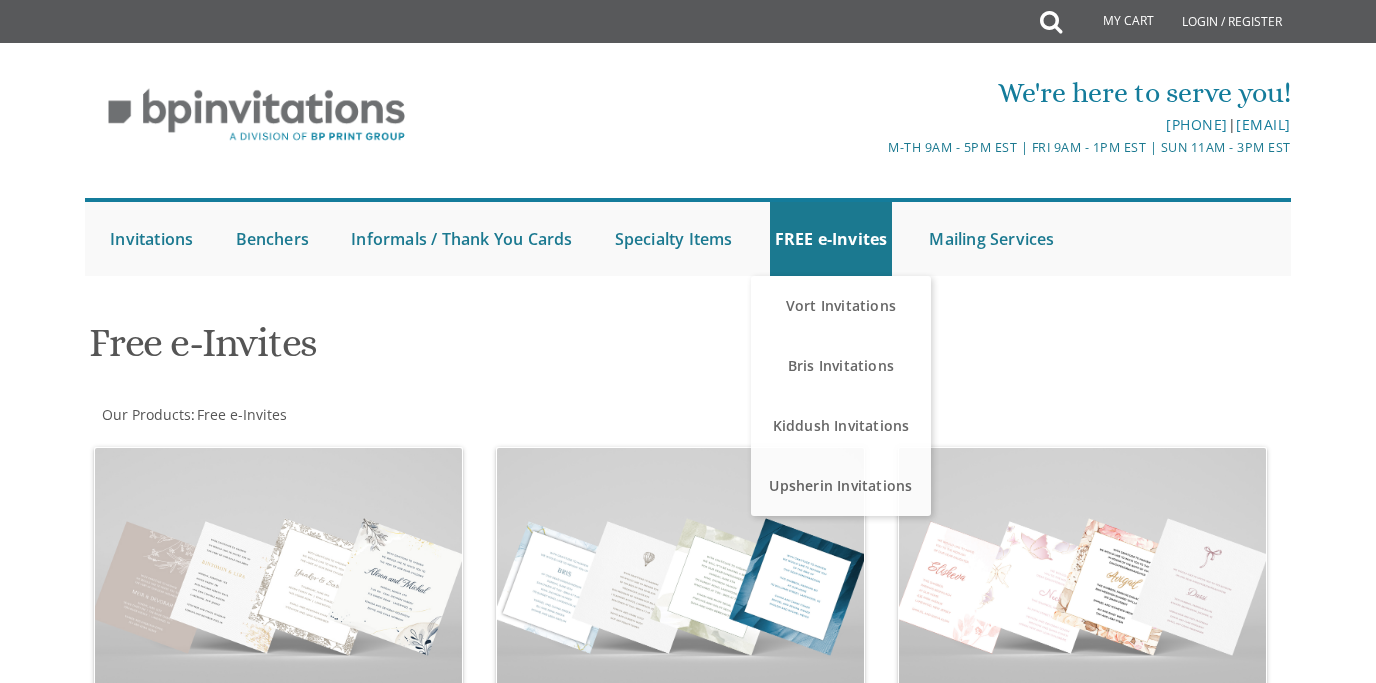 scroll, scrollTop: 0, scrollLeft: 0, axis: both 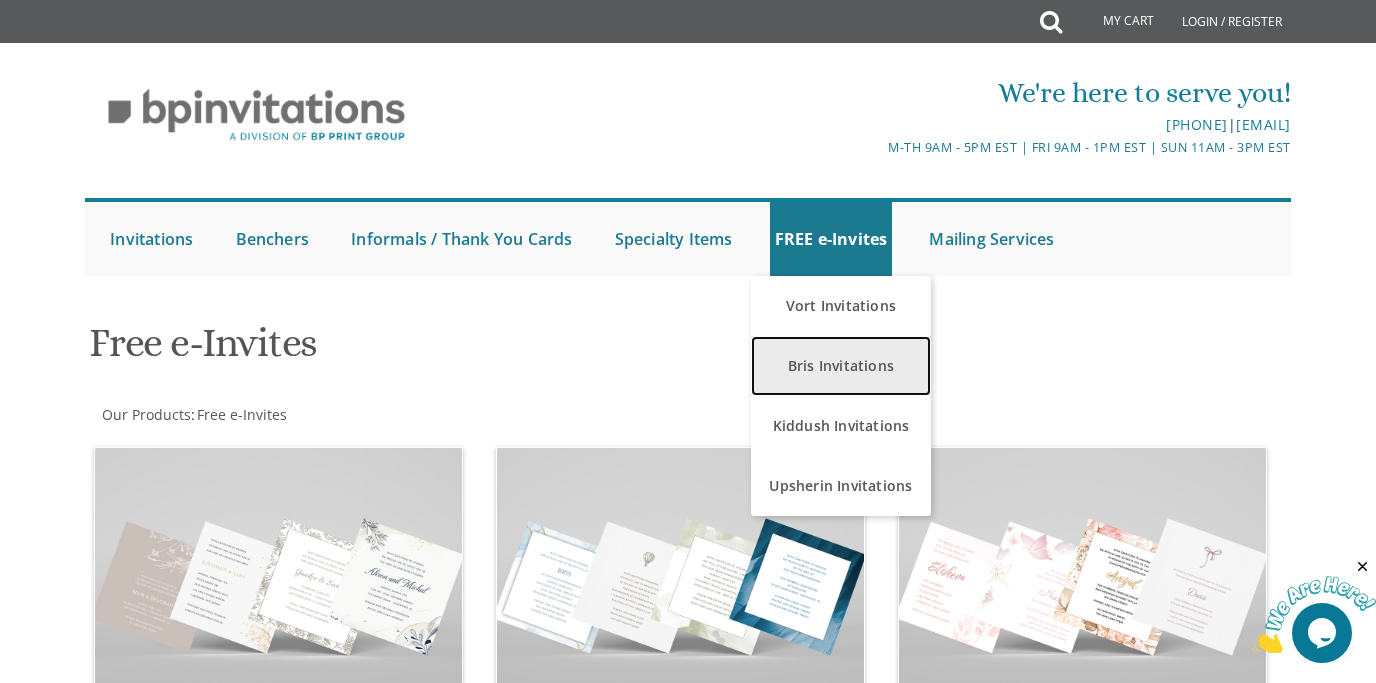click on "Bris Invitations" at bounding box center (841, 366) 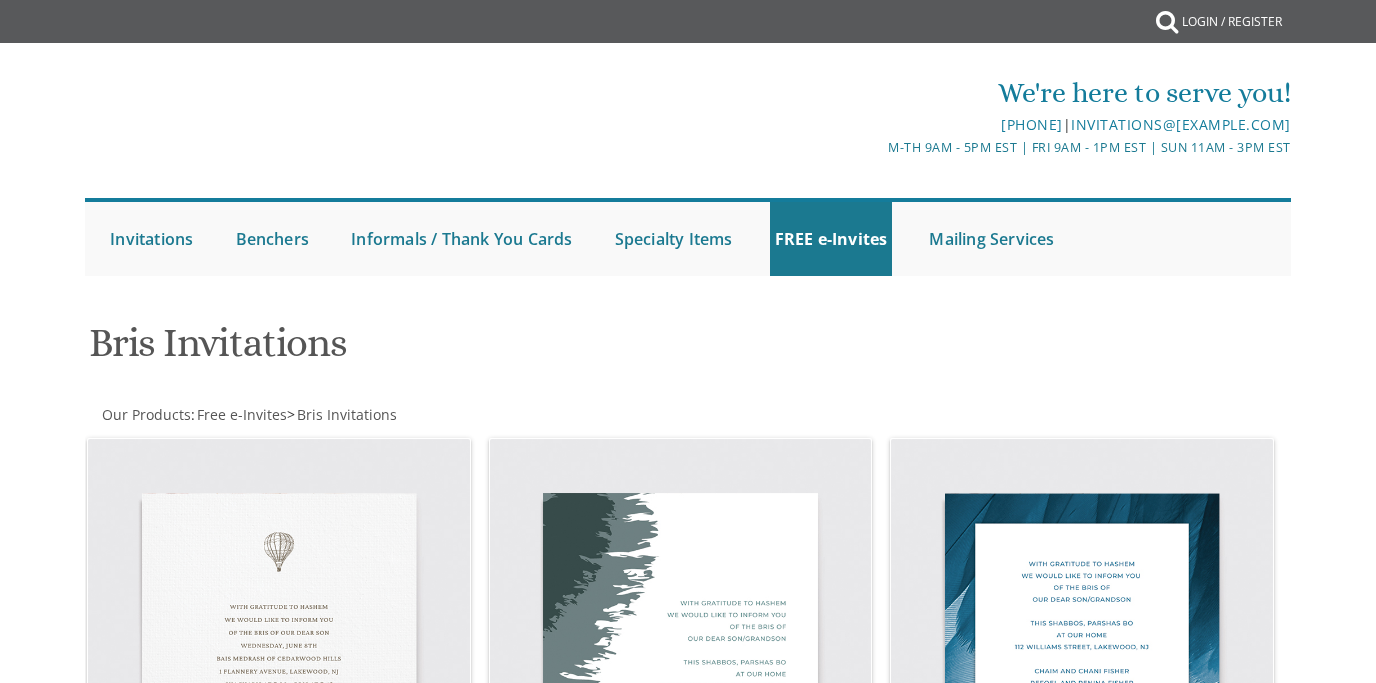 scroll, scrollTop: 0, scrollLeft: 0, axis: both 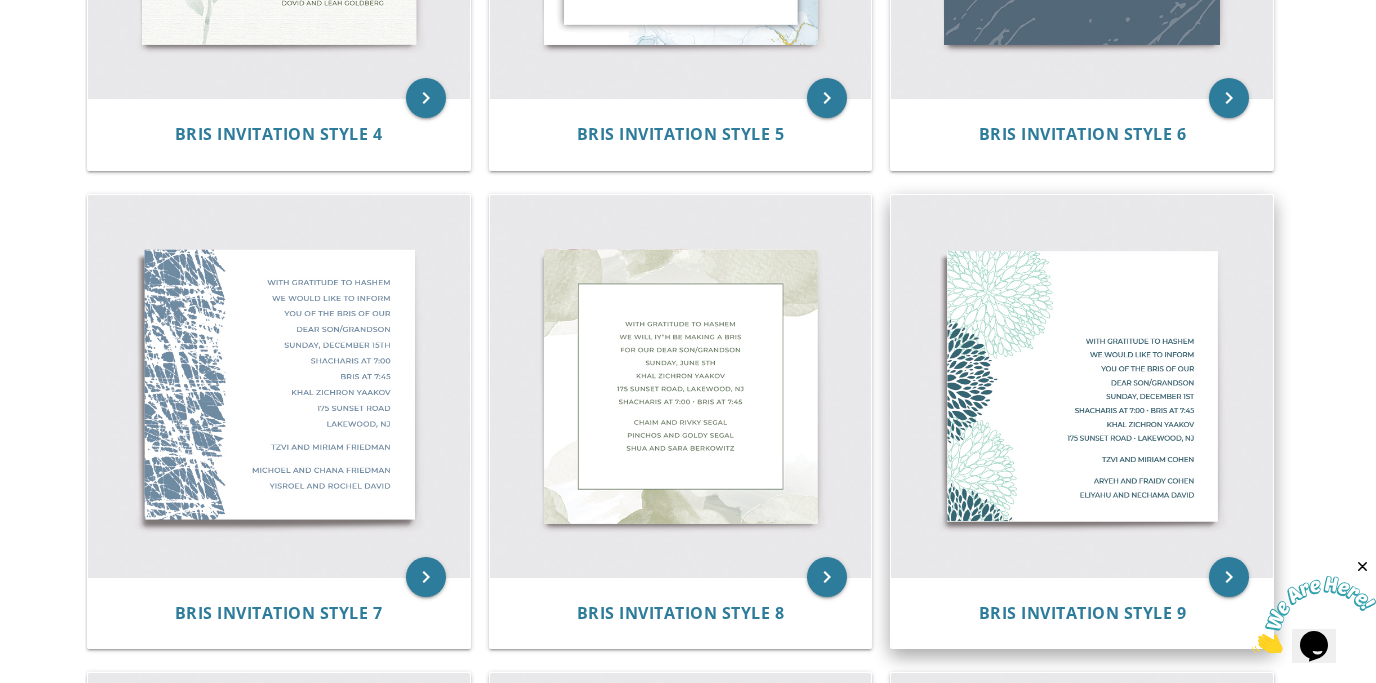 click at bounding box center (1082, 386) 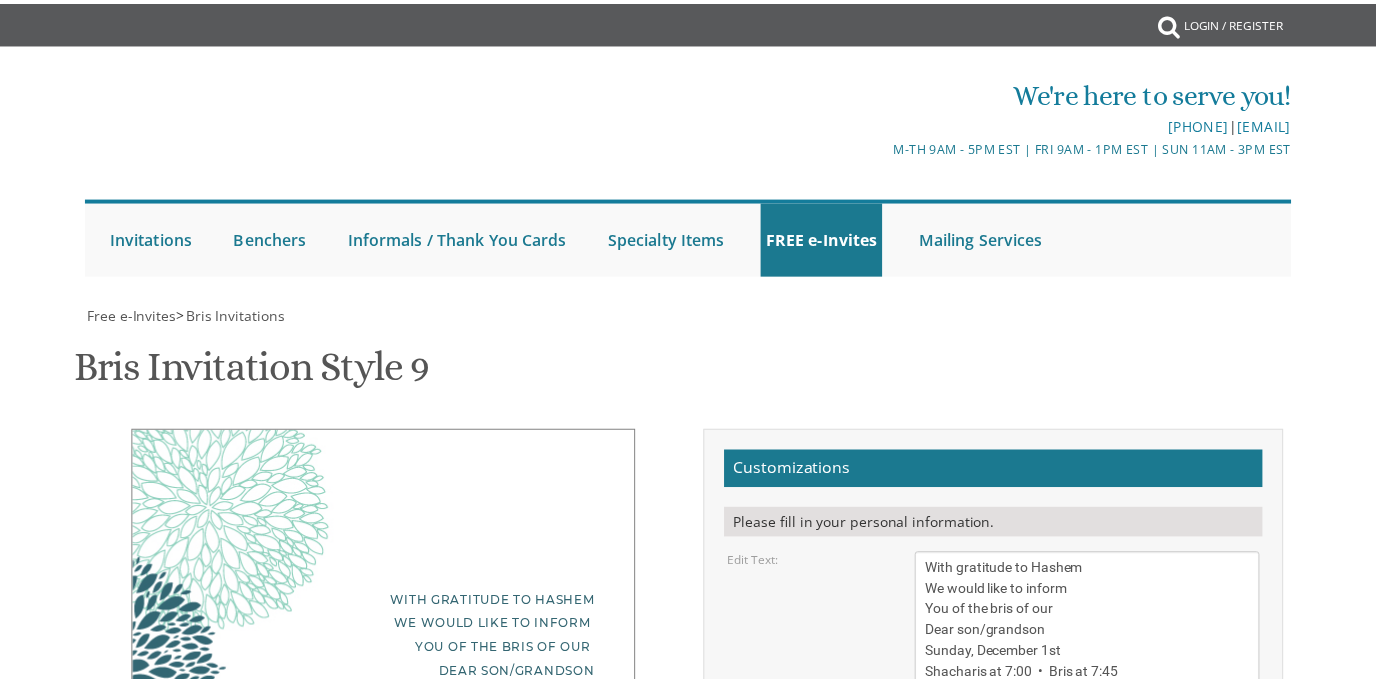 scroll, scrollTop: 0, scrollLeft: 0, axis: both 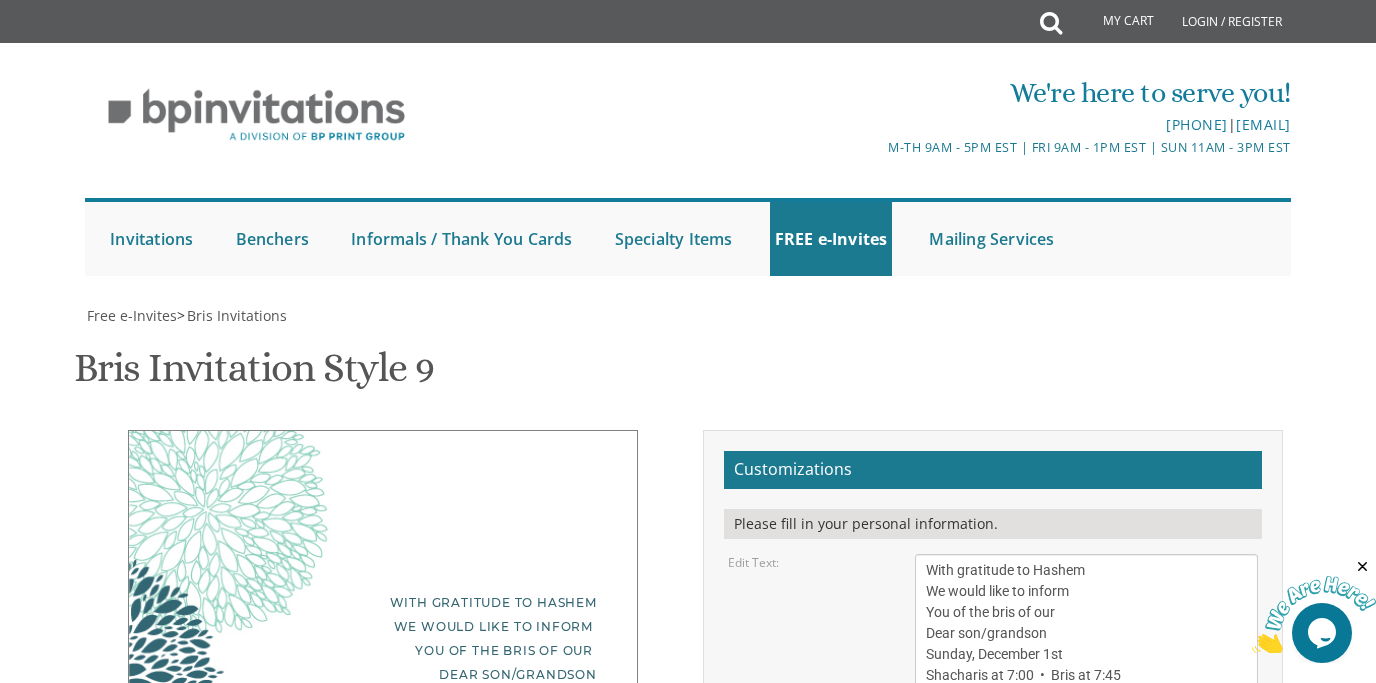 click on "With gratitude to Hashem
We would like to inform
You of the bris of our
Dear son/grandson
Sunday, December 1st
Shacharis at 7:00  •  Bris at 7:45
Khal Zichron Yaakov
[NUMBER] [STREET]  • [CITY], [STATE]" at bounding box center [1087, 644] 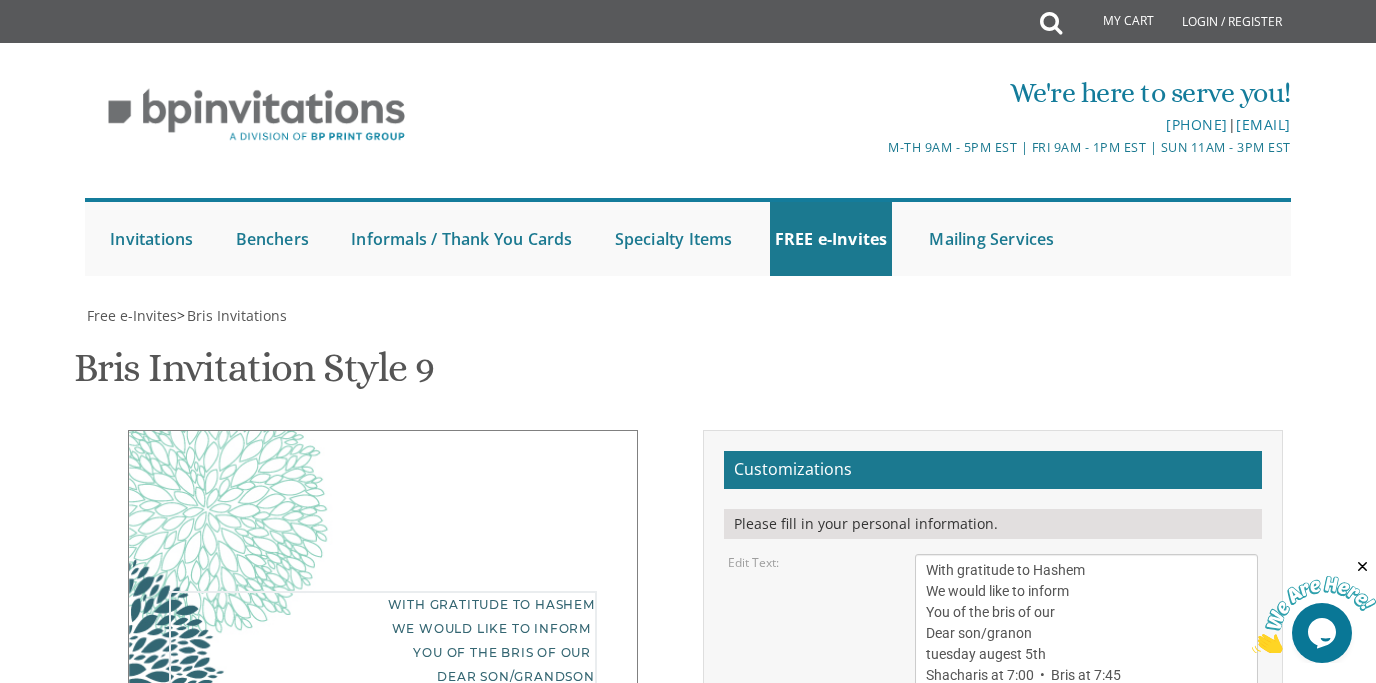 click on "With gratitude to Hashem
We would like to inform
You of the bris of our
Dear son/grandson
Sunday, December 1st
Shacharis at 7:00  •  Bris at 7:45
Khal Zichron Yaakov
[NUMBER] [STREET]  • [CITY], [STATE]" at bounding box center [1087, 644] 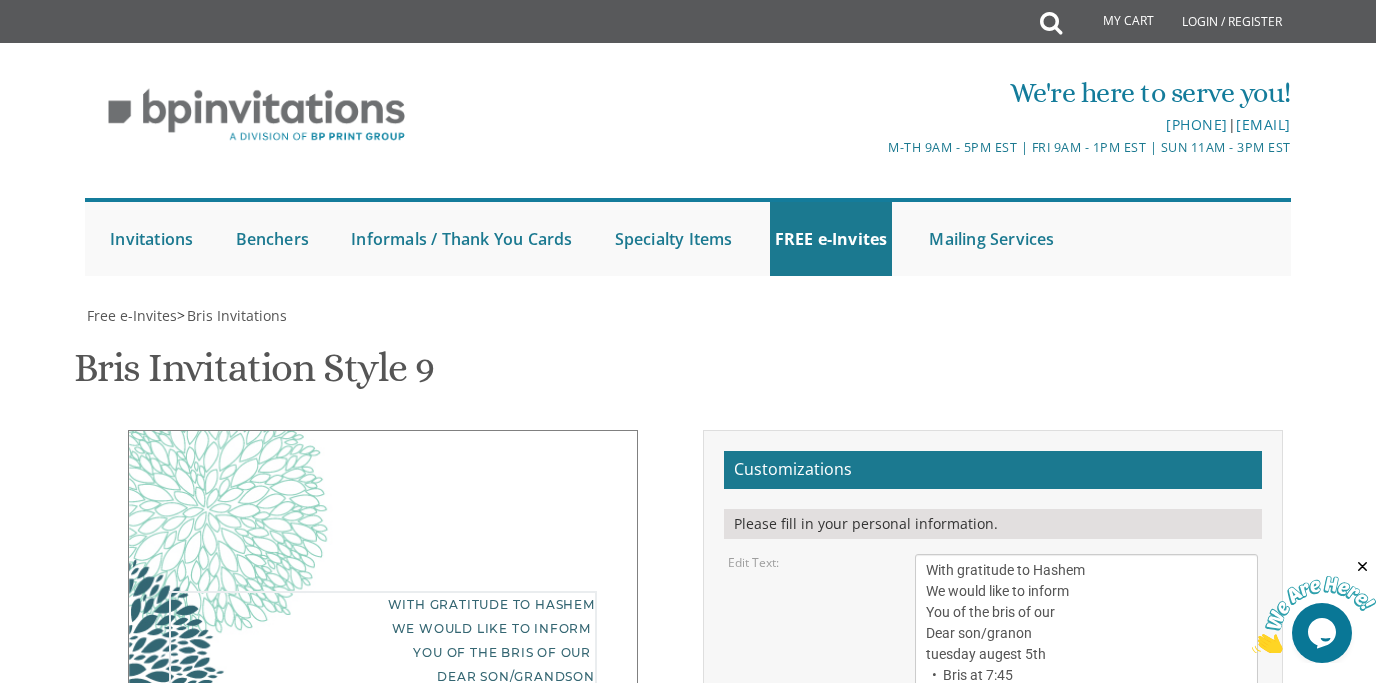 click on "With gratitude to Hashem
We would like to inform
You of the bris of our
Dear son/grandson
Sunday, December 1st
Shacharis at 7:00  •  Bris at 7:45
Khal Zichron Yaakov
[NUMBER] [STREET]  • [CITY], [STATE]" at bounding box center (1087, 644) 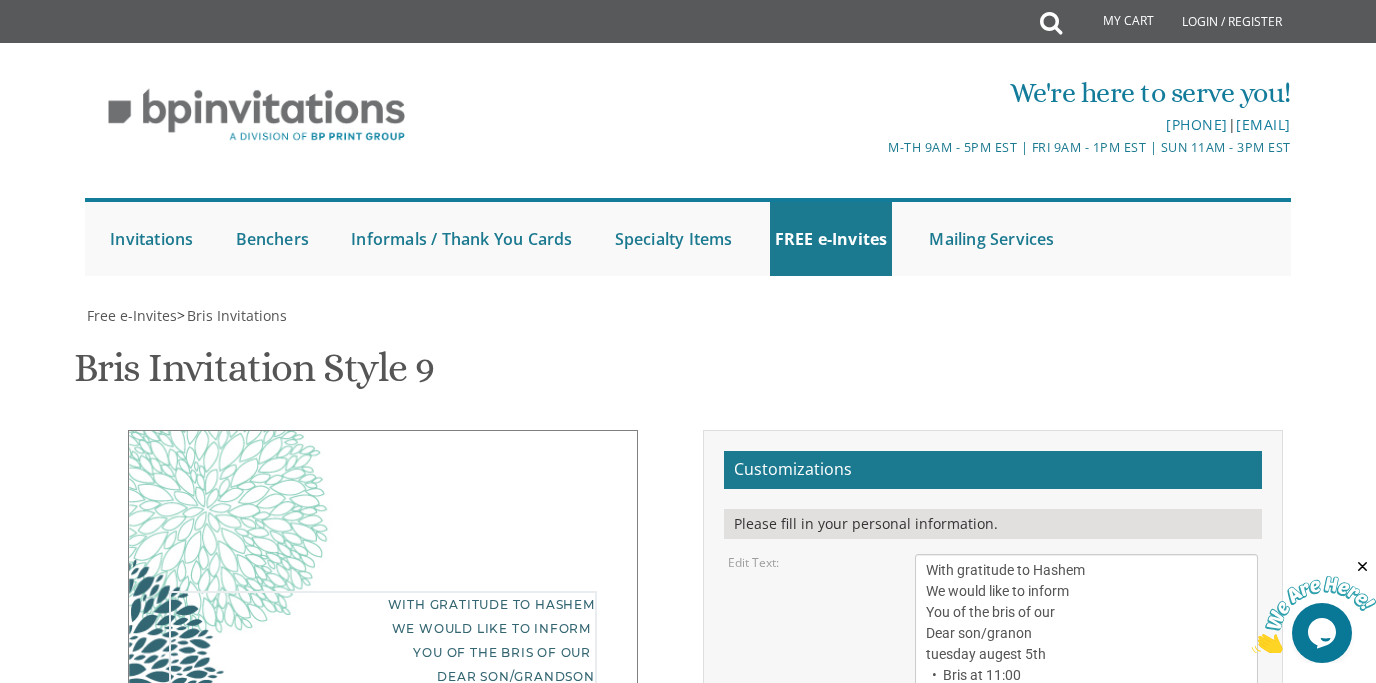 click on "With gratitude to Hashem
We would like to inform
You of the bris of our
Dear son/grandson
Sunday, December 1st
Shacharis at 7:00  •  Bris at 7:45
Khal Zichron Yaakov
[NUMBER] [STREET]  • [CITY], [STATE]" at bounding box center (1087, 644) 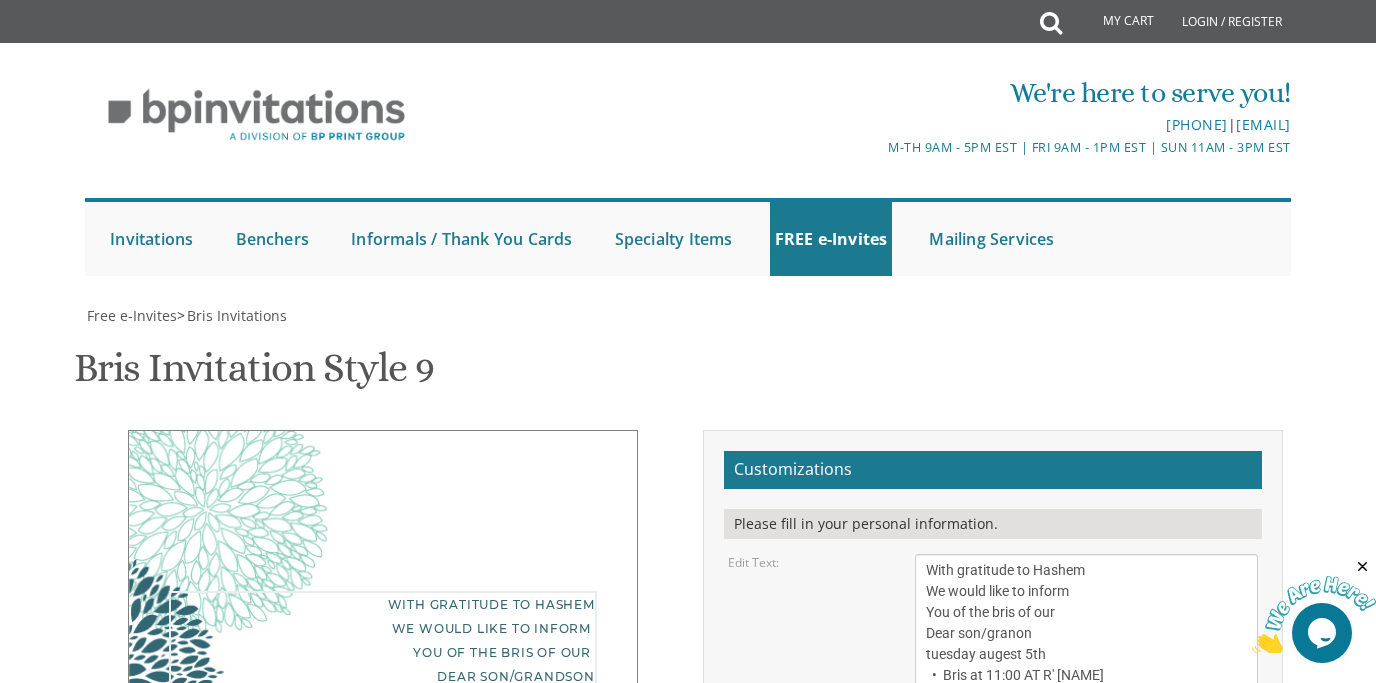 click on "With gratitude to Hashem
We would like to inform
You of the bris of our
Dear son/grandson
Sunday, December 1st
Shacharis at 7:00  •  Bris at 7:45
Khal Zichron Yaakov
[NUMBER] [STREET]  • [CITY], [STATE]" at bounding box center (1087, 644) 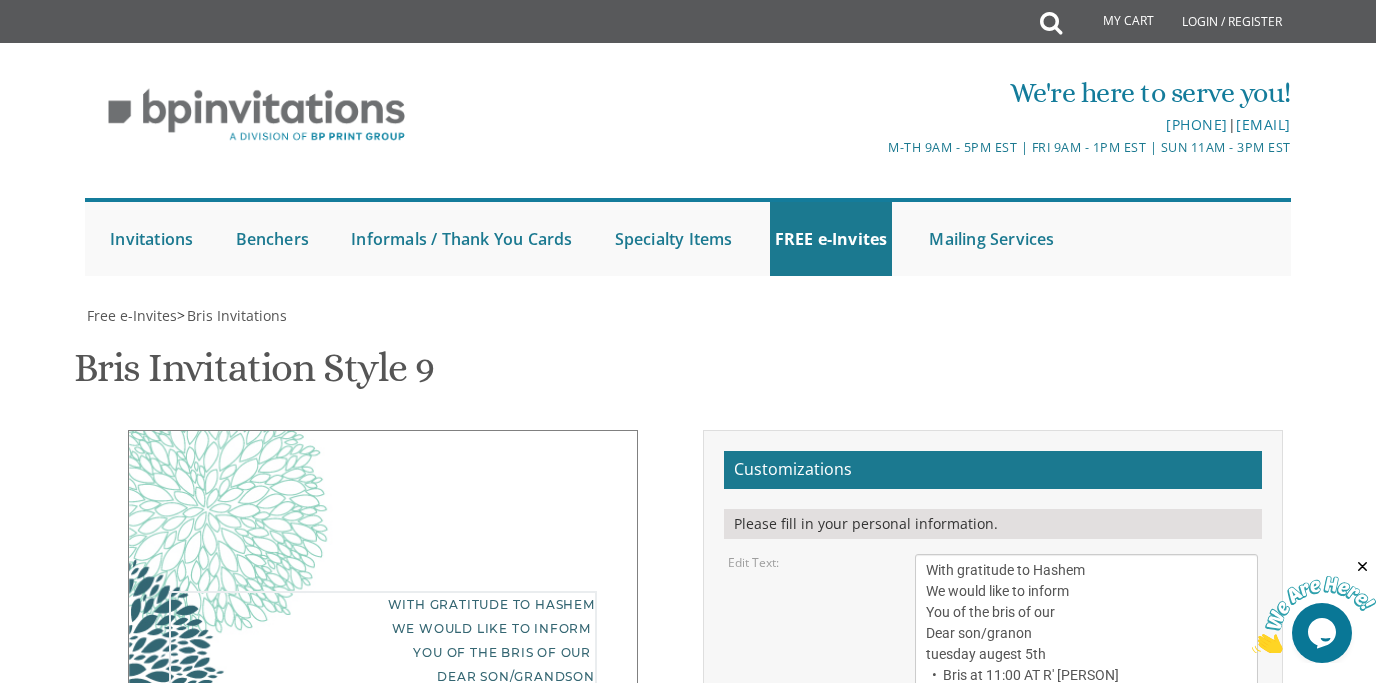 scroll, scrollTop: 15, scrollLeft: 0, axis: vertical 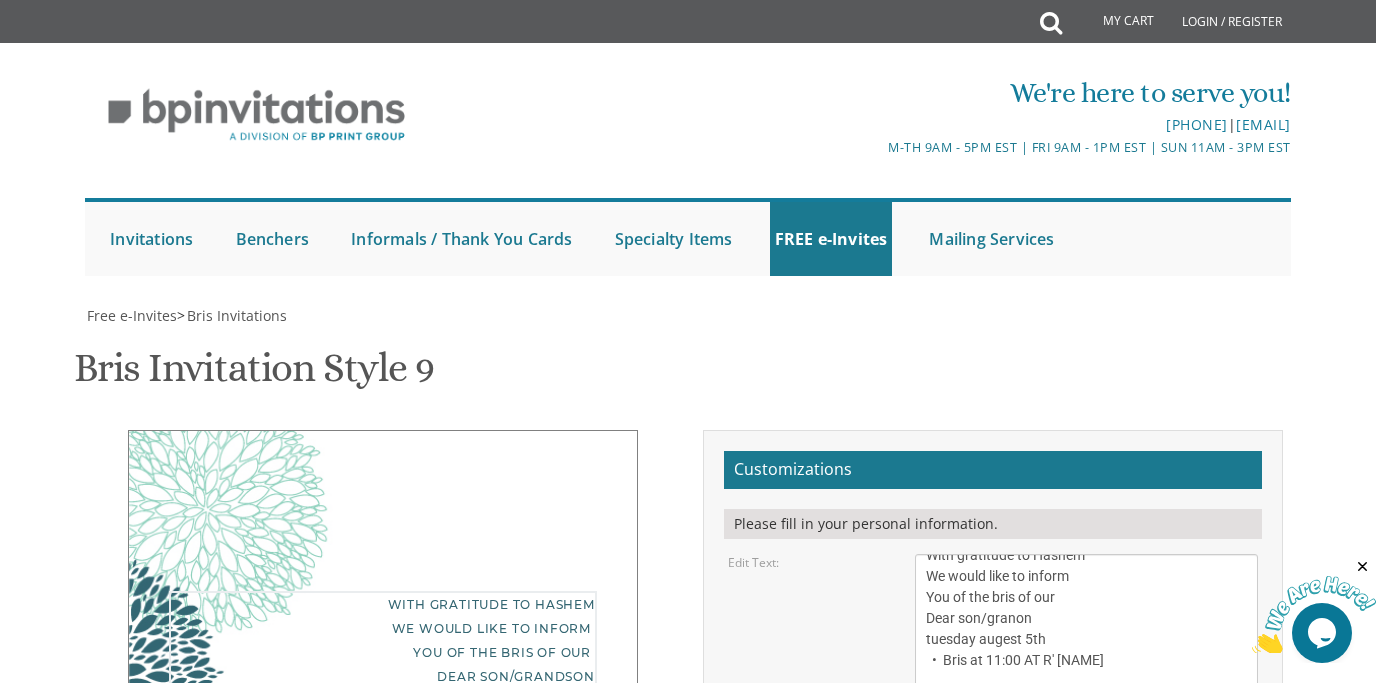 type on "With gratitude to Hashem
We would like to inform
You of the bris of our
Dear son/granon
tuesday augest 5th
•  Bris at 11:00 AT R' [NAME]
seudah: 1:00 at satmer cheder hall
24 [STREET_NAME]" 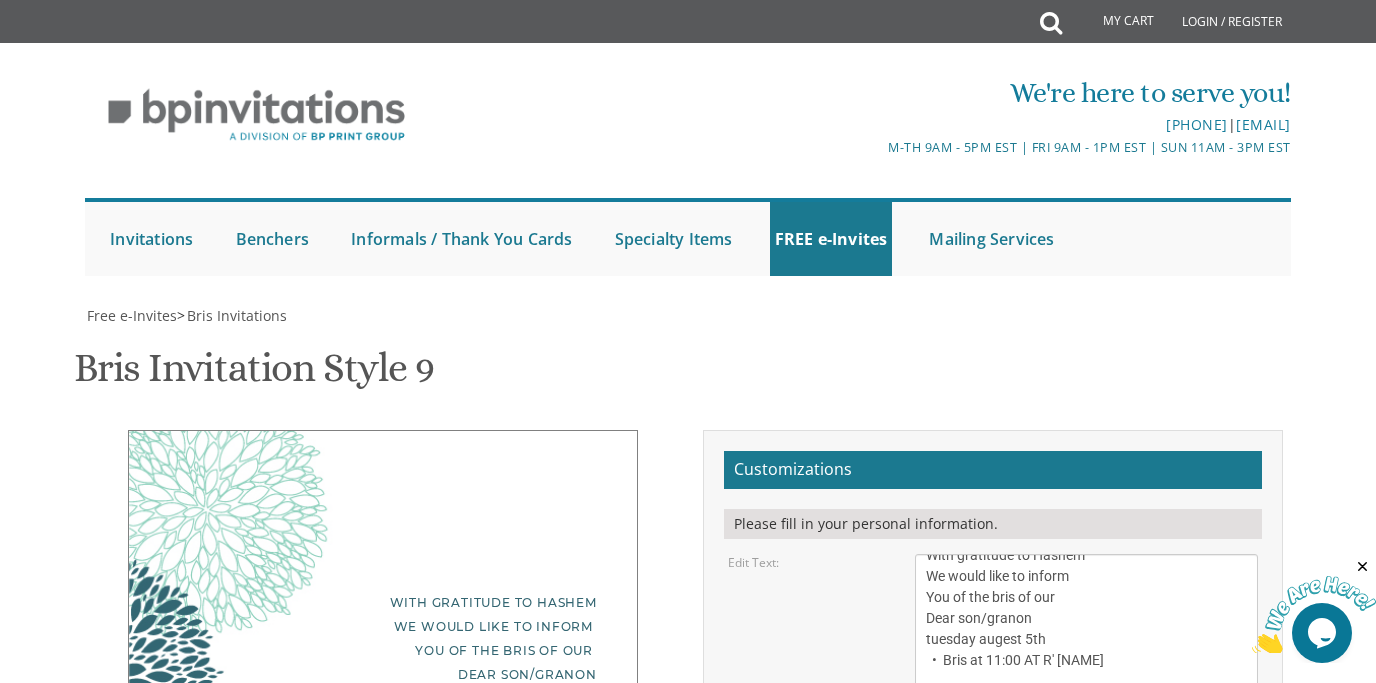 click on "[FIRST] and [LAST] [LAST]" at bounding box center (1087, 770) 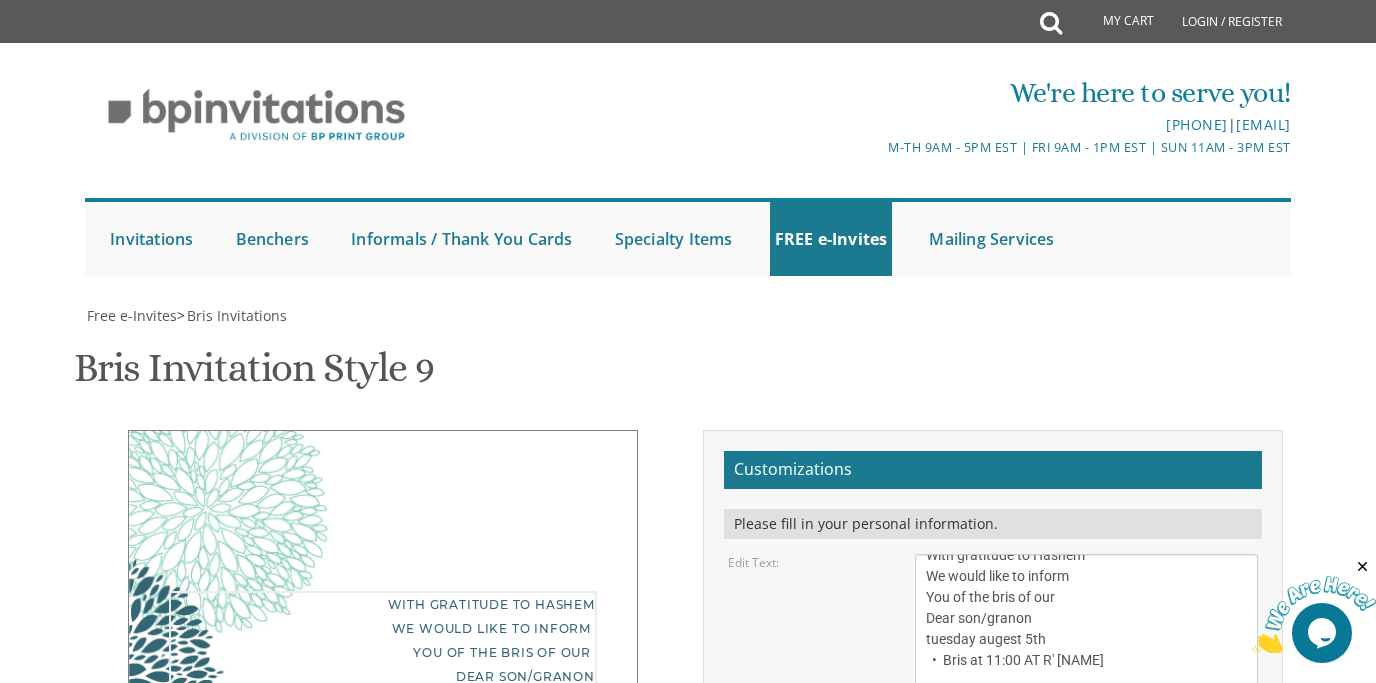 click on "With gratitude to Hashem
We would like to inform
You of the bris of our
Dear son/grandson
Sunday, December 1st
Shacharis at 7:00  •  Bris at 7:45
Khal Zichron Yaakov
[NUMBER] [STREET]  • [CITY], [STATE]" at bounding box center [1087, 644] 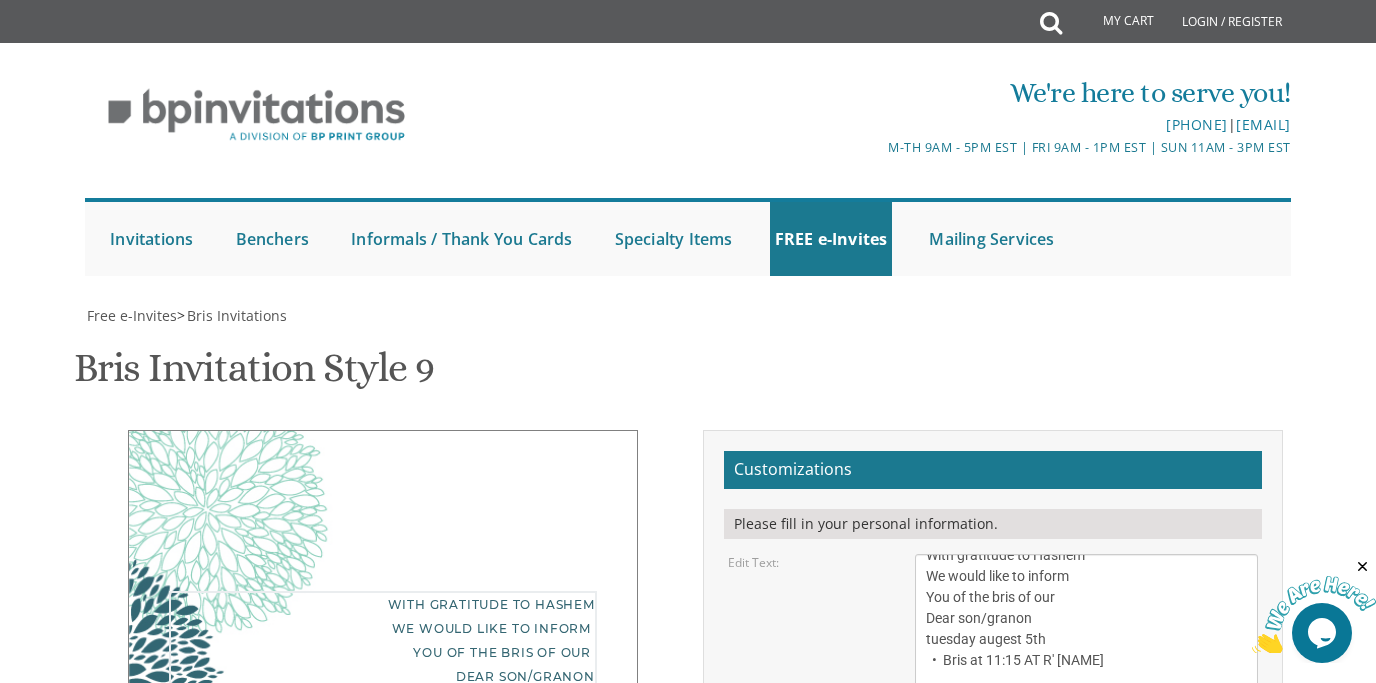 click on "With gratitude to Hashem
We would like to inform
You of the bris of our
Dear son/grandson
Sunday, December 1st
Shacharis at 7:00  •  Bris at 7:45
Khal Zichron Yaakov
[NUMBER] [STREET]  • [CITY], [STATE]" at bounding box center (1087, 644) 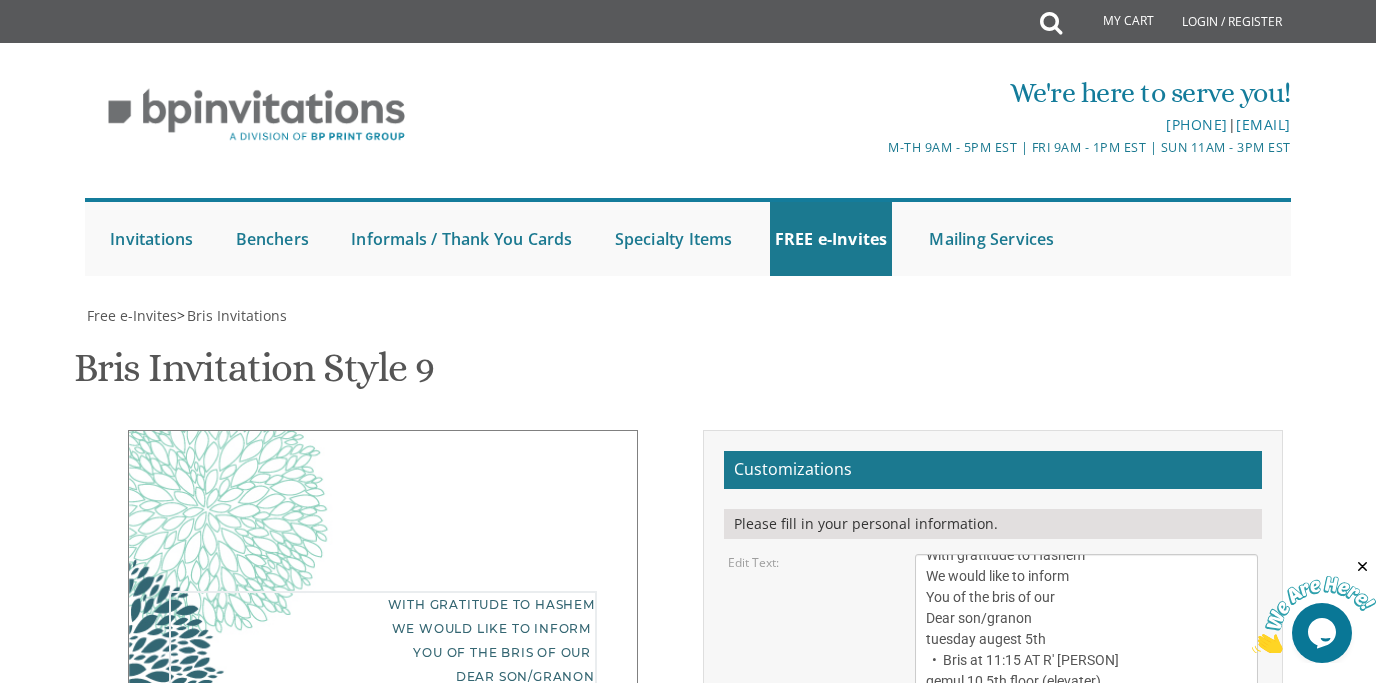 type on "With gratitude to Hashem
We would like to inform
You of the bris of our
Dear son/granon
tuesday augest 5th
•  Bris at 11:15 AT R' [PERSON]
gemul 10 5th floor (elevater)
seudah: 1:00 at [ORGANIZATION] [ADDRESS_PART]
[NUMBER] [STREET]" 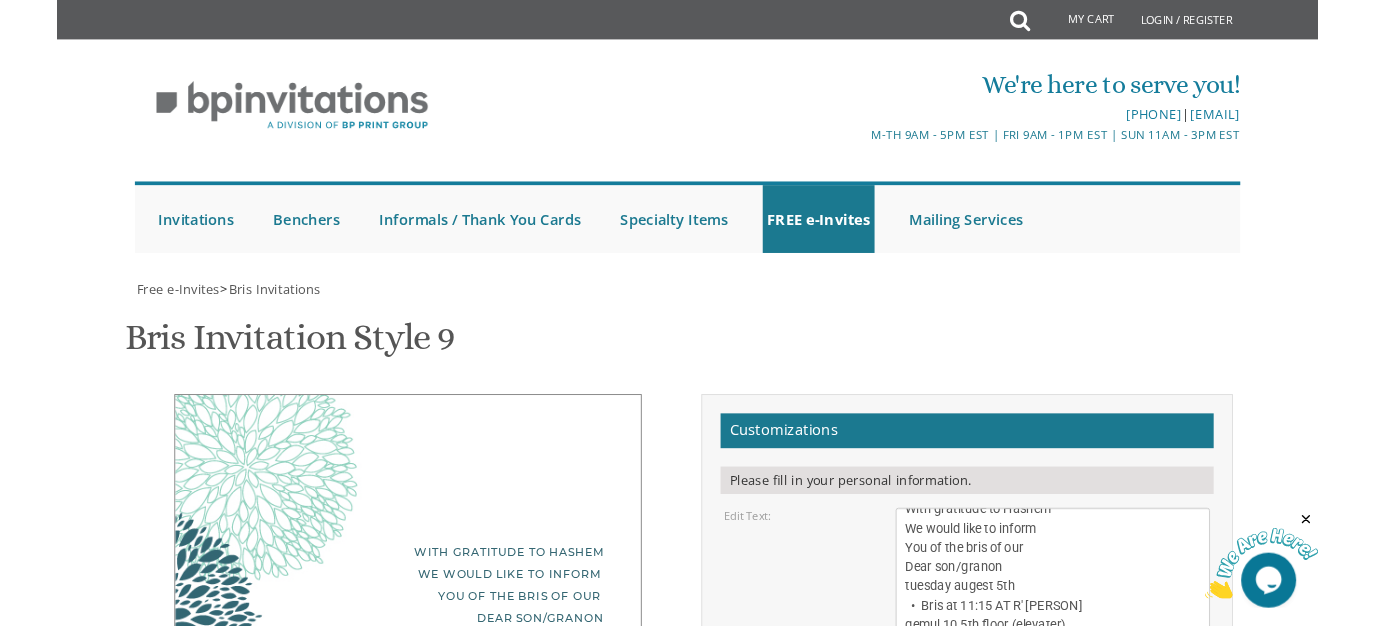 scroll, scrollTop: 581, scrollLeft: 0, axis: vertical 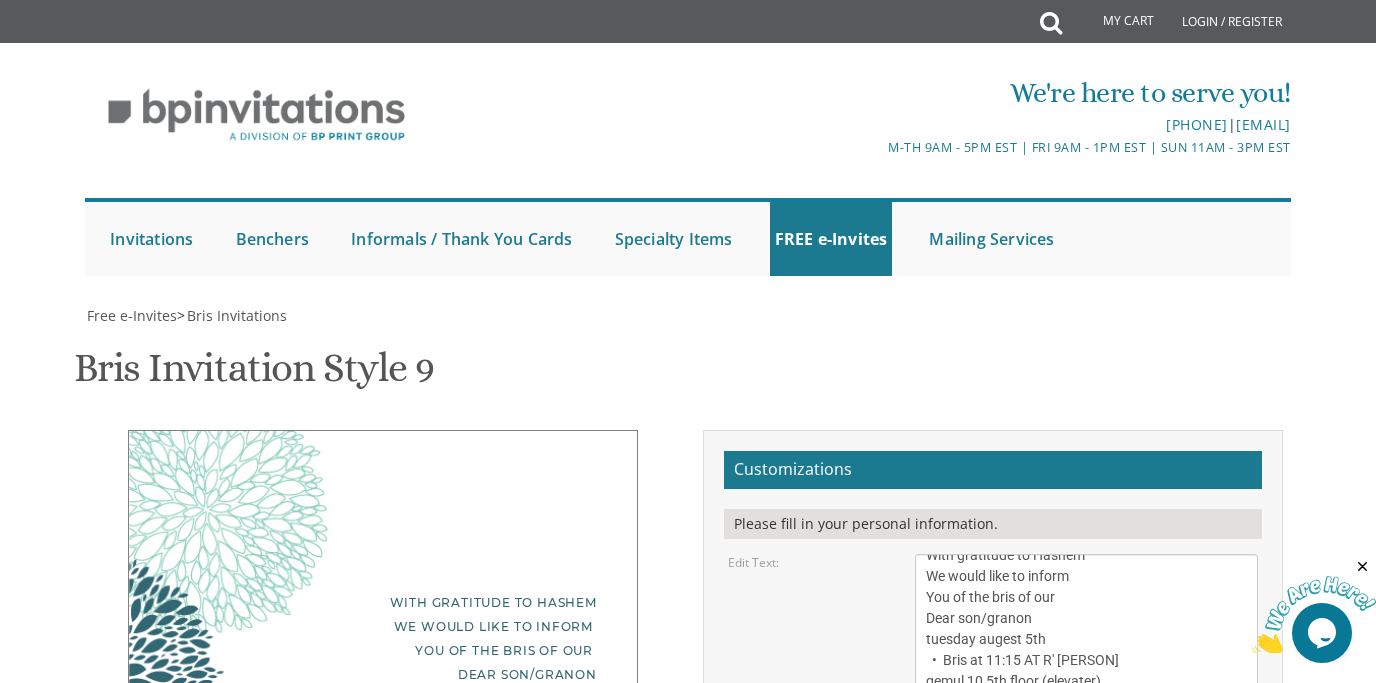 click on "Email Address*" at bounding box center (993, 921) 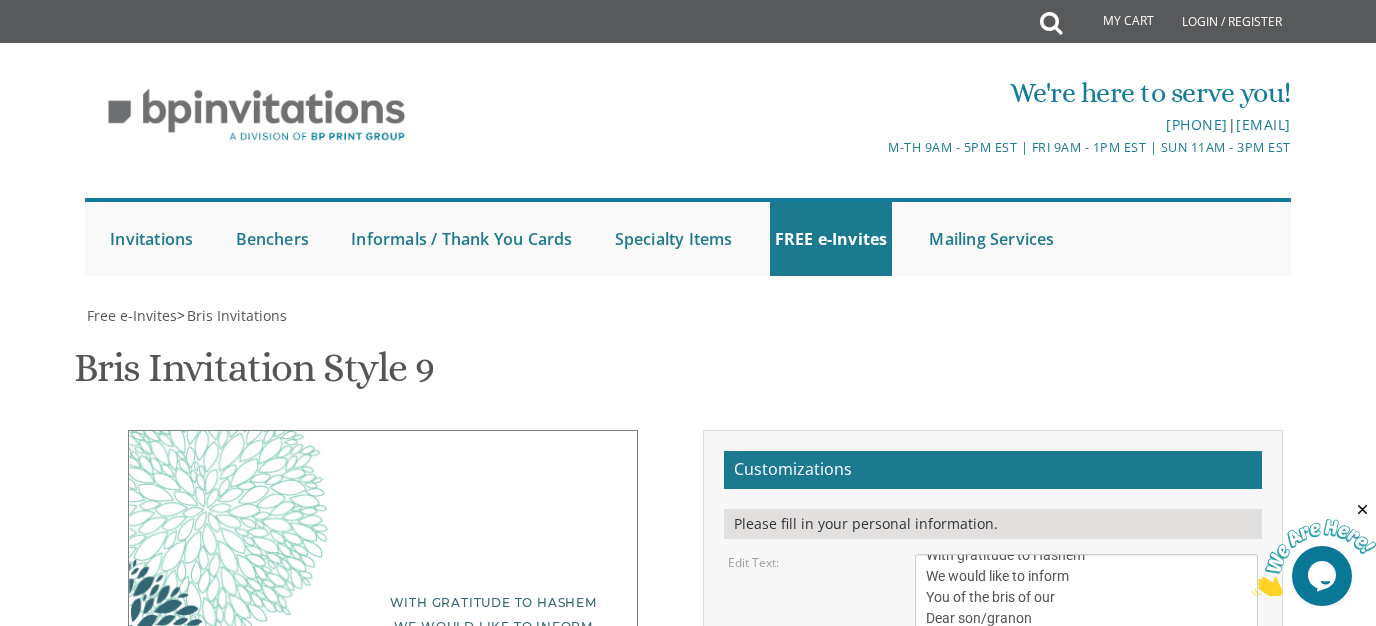 click on "Download PDF" at bounding box center [1108, 1014] 